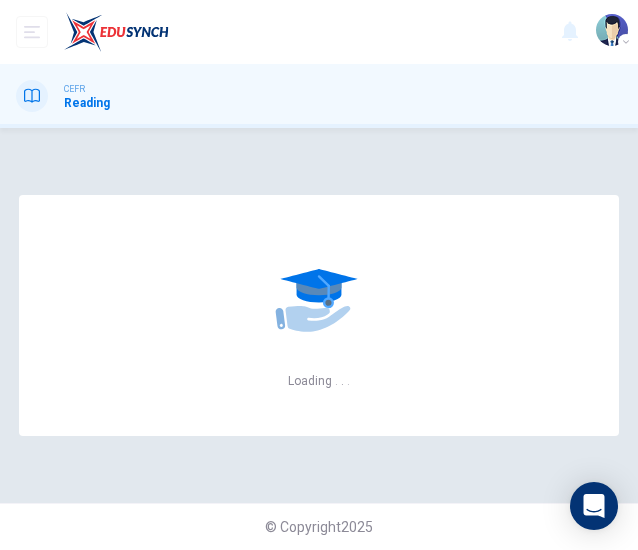 scroll, scrollTop: 0, scrollLeft: 0, axis: both 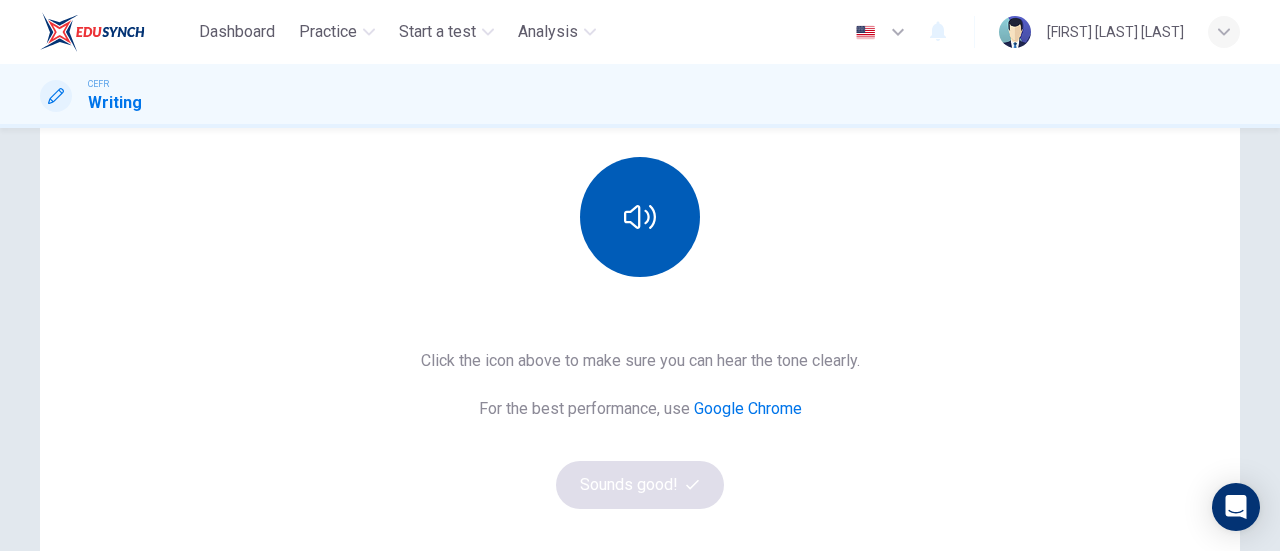 click at bounding box center [640, 217] 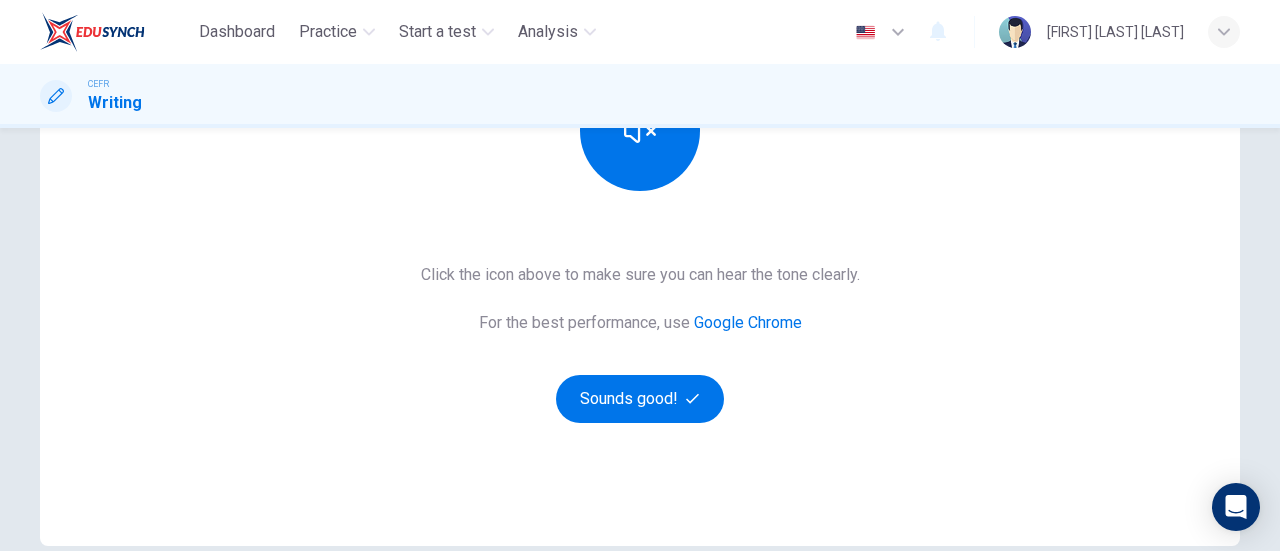 scroll, scrollTop: 319, scrollLeft: 0, axis: vertical 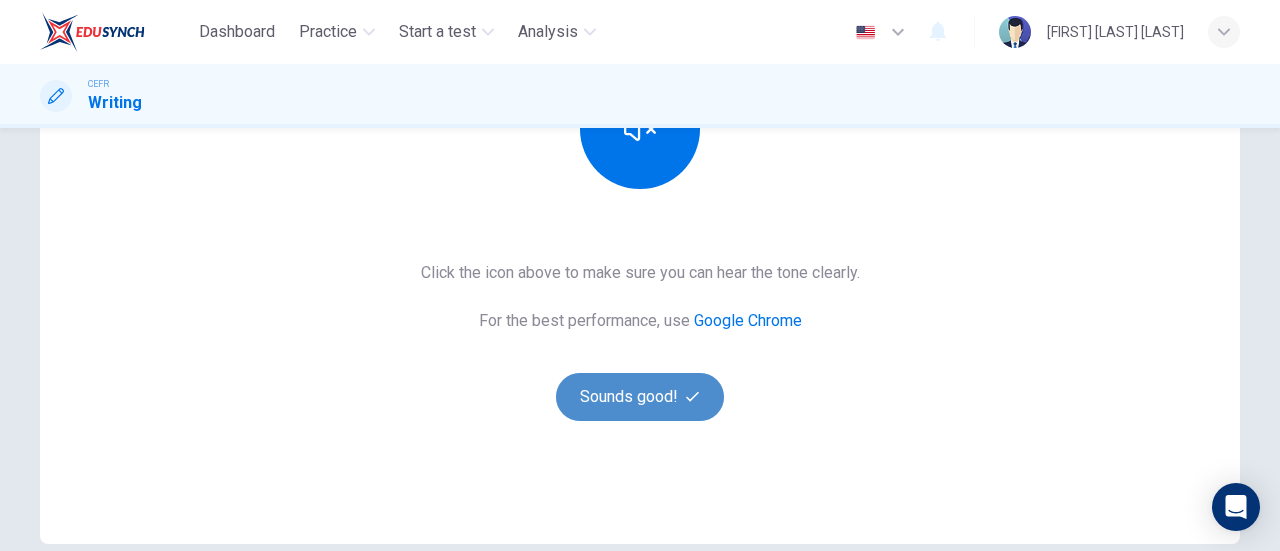 click on "Sounds good!" at bounding box center (640, 397) 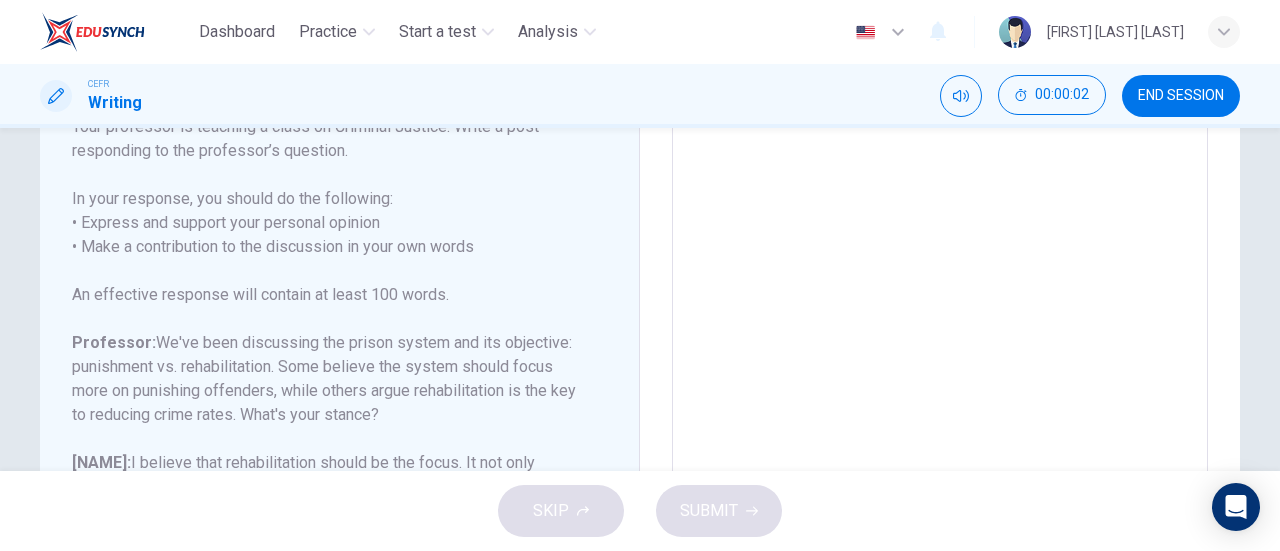 scroll, scrollTop: 0, scrollLeft: 0, axis: both 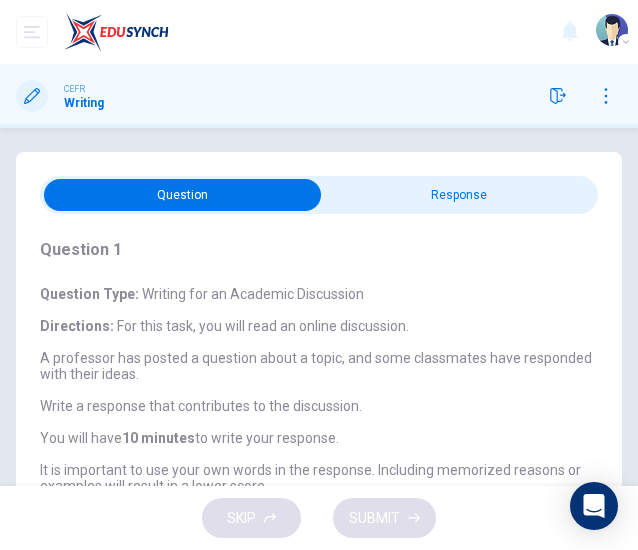 drag, startPoint x: 1209, startPoint y: 2, endPoint x: 135, endPoint y: 353, distance: 1129.9014 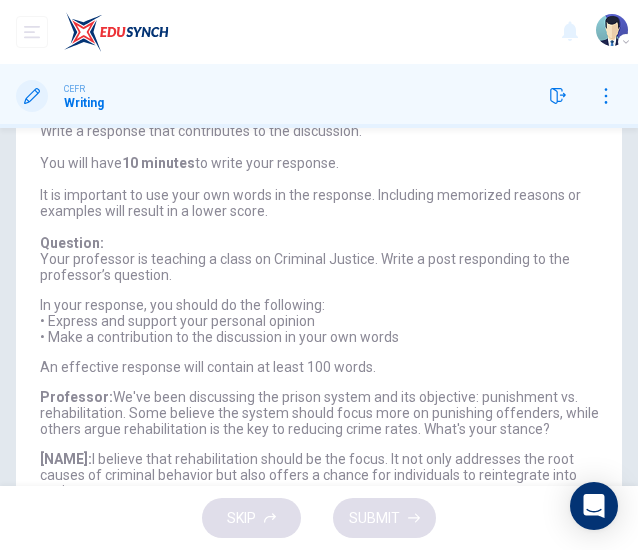 scroll, scrollTop: 274, scrollLeft: 0, axis: vertical 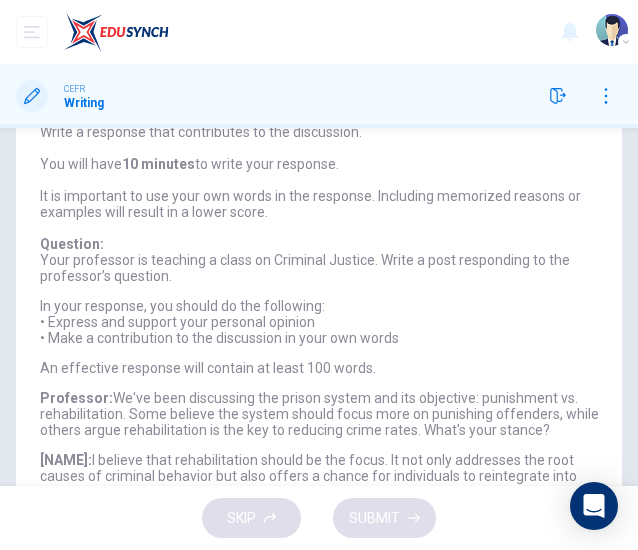 drag, startPoint x: 42, startPoint y: 192, endPoint x: 172, endPoint y: 193, distance: 130.00385 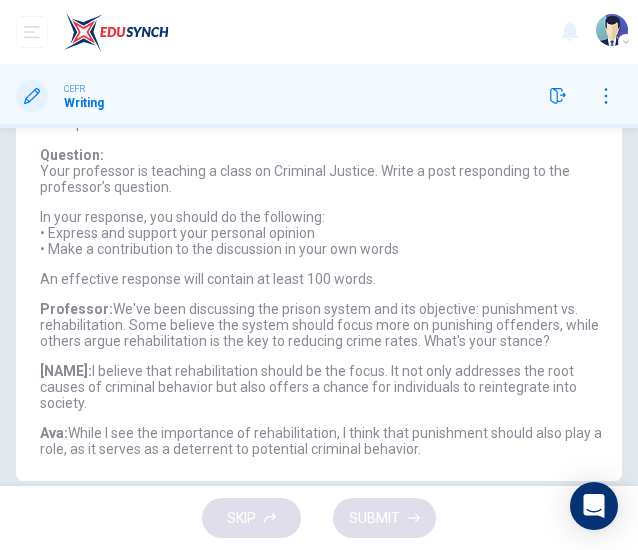 scroll, scrollTop: 382, scrollLeft: 0, axis: vertical 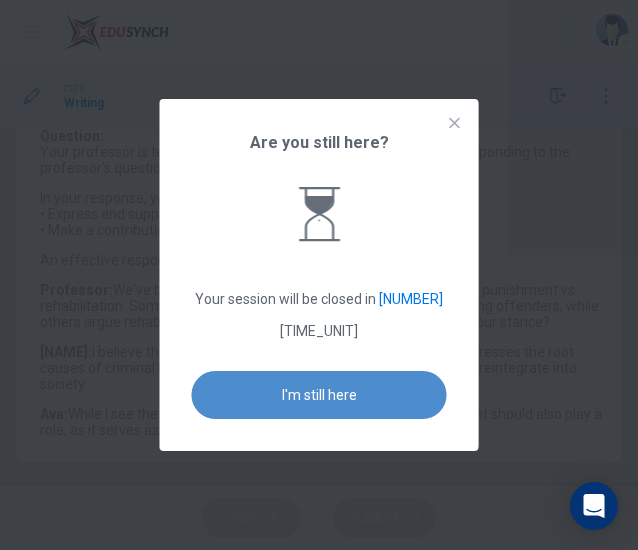 click on "I'm still here" at bounding box center [319, 395] 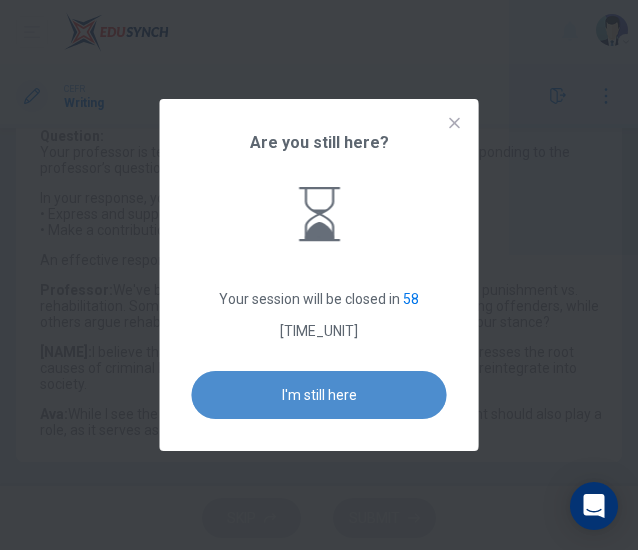 click on "I'm still here" at bounding box center (319, 395) 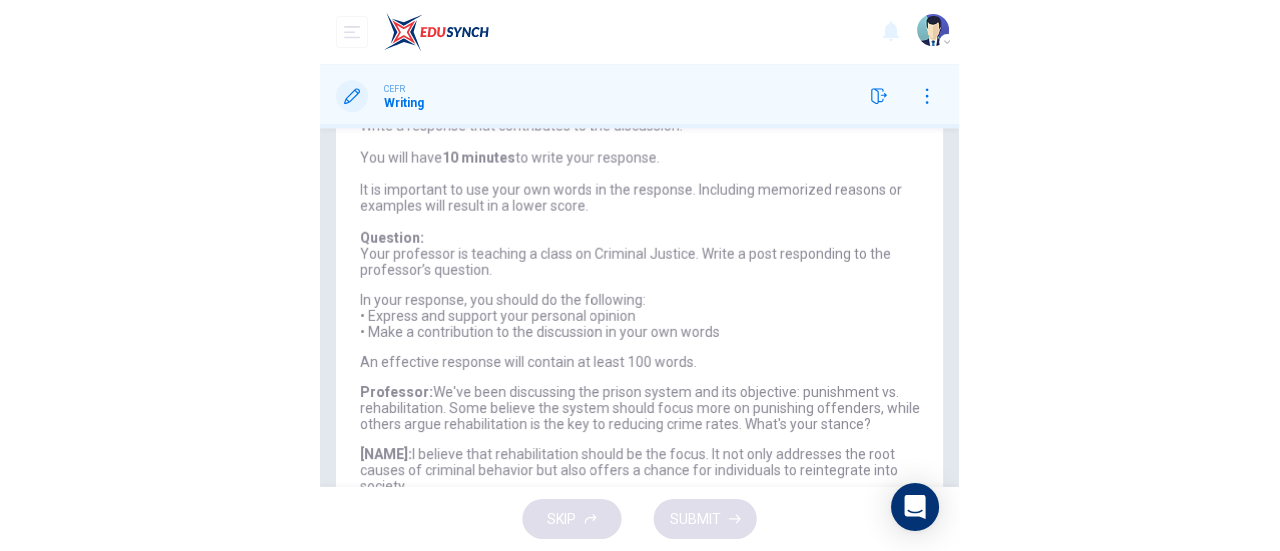 scroll, scrollTop: 382, scrollLeft: 0, axis: vertical 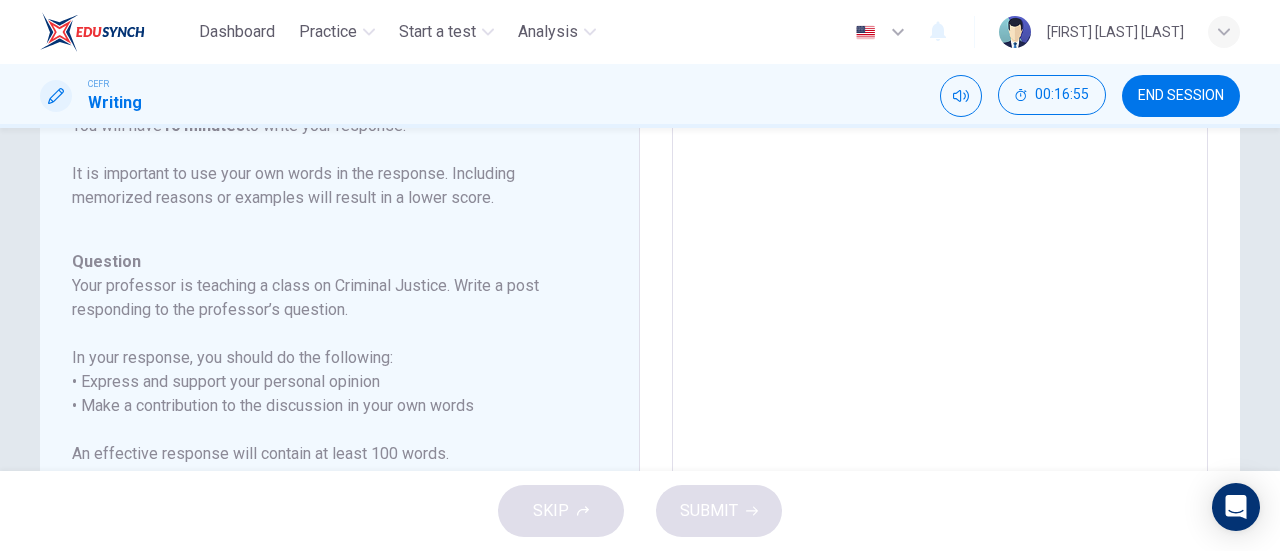 click at bounding box center [940, 190] 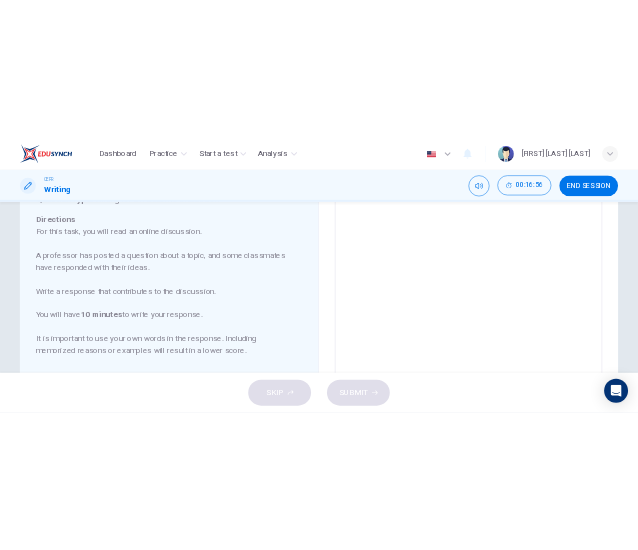 scroll, scrollTop: 0, scrollLeft: 0, axis: both 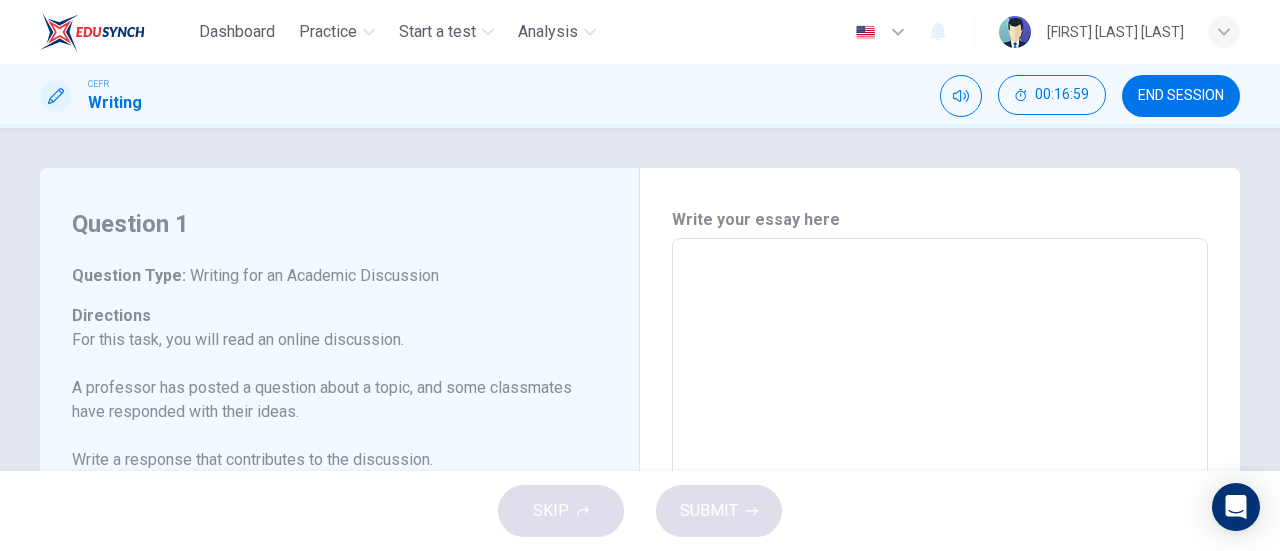 click at bounding box center [940, 572] 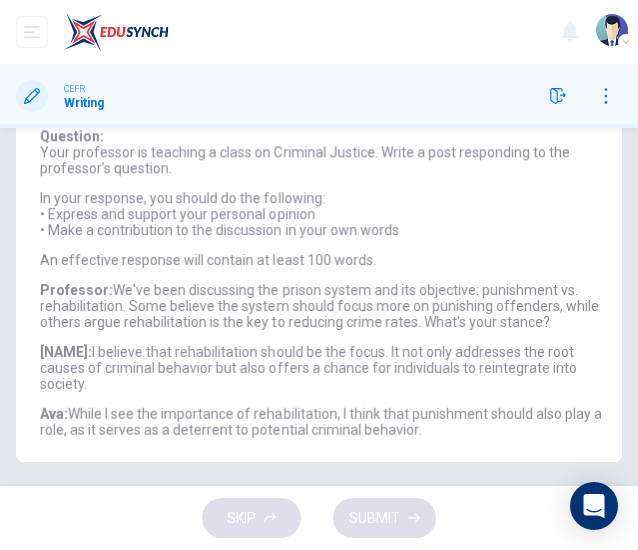 scroll, scrollTop: 0, scrollLeft: 0, axis: both 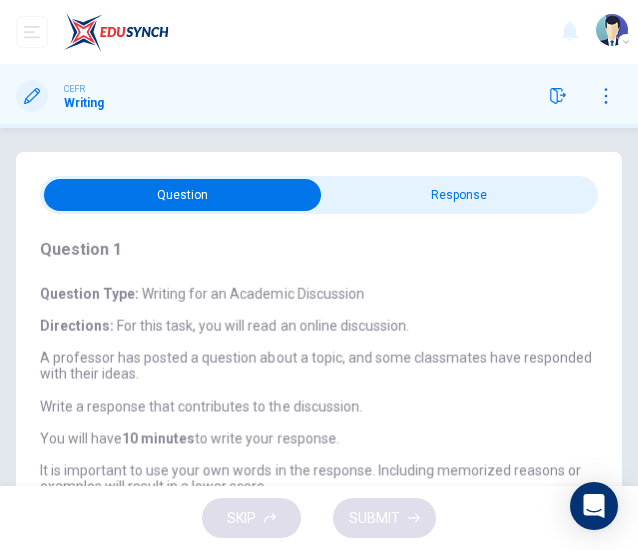 click at bounding box center (182, 195) 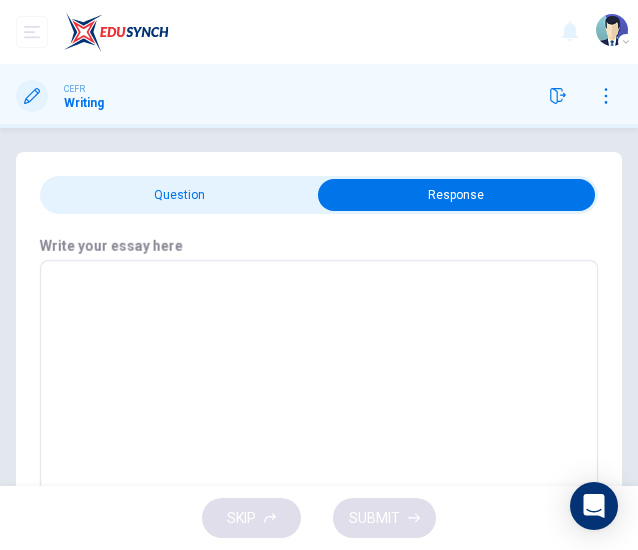 click at bounding box center [319, 410] 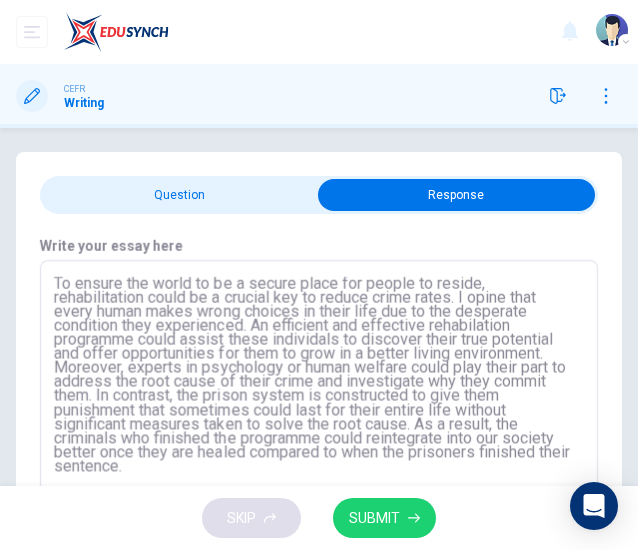 scroll, scrollTop: 146, scrollLeft: 0, axis: vertical 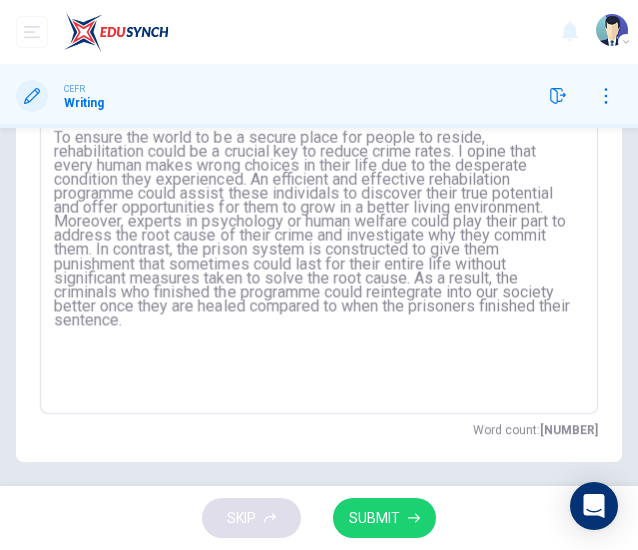 type on "To ensure the world to be a secure place for people to reside, rehabilitation could be a crucial key to reduce crime rates. I opine that every human makes wrong choices in their life due to the desperate condition they experienced. An efficient and effective rehabilation programme could assist these individals to discover their true potential and offer opportunities for them to grow in a better living environment. Moreover, experts in psychology or human welfare could play their part to address the root cause of their crime and investigate why they commit them. In contrast, the prison system is constructed to give them punishment that sometimes could last for their entire life without significant measures taken to solve the root cause. As a result, the criminals who finished the programme could reintegrate into our society better once they are healed compared to when the prisoners finished their sentence." 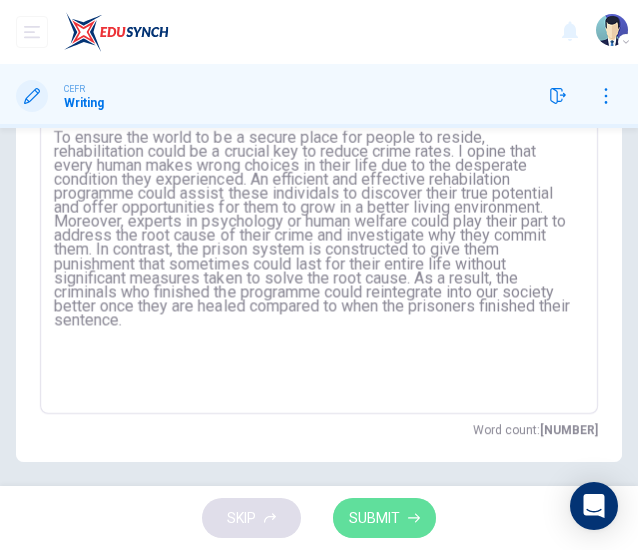 click on "SUBMIT" at bounding box center (384, 518) 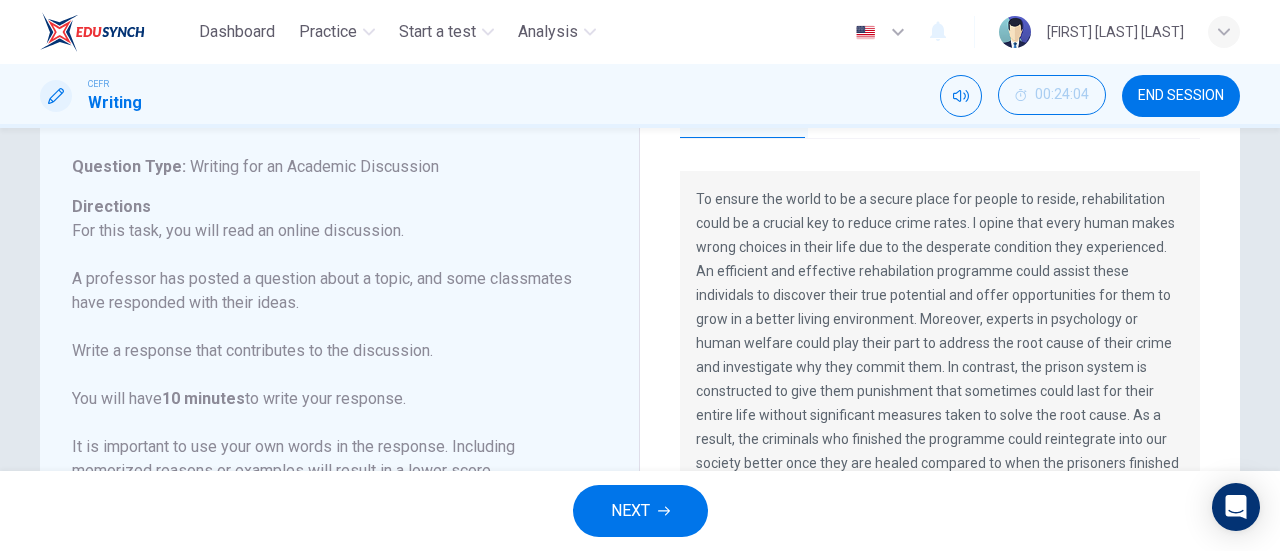 scroll, scrollTop: 0, scrollLeft: 0, axis: both 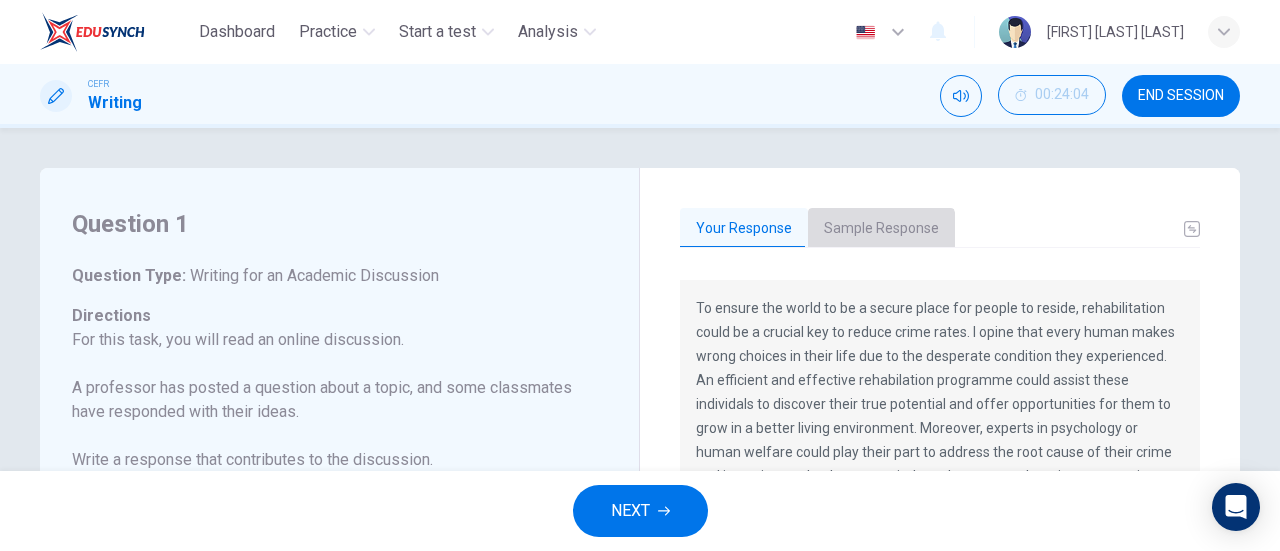 click on "Sample Response" at bounding box center [881, 229] 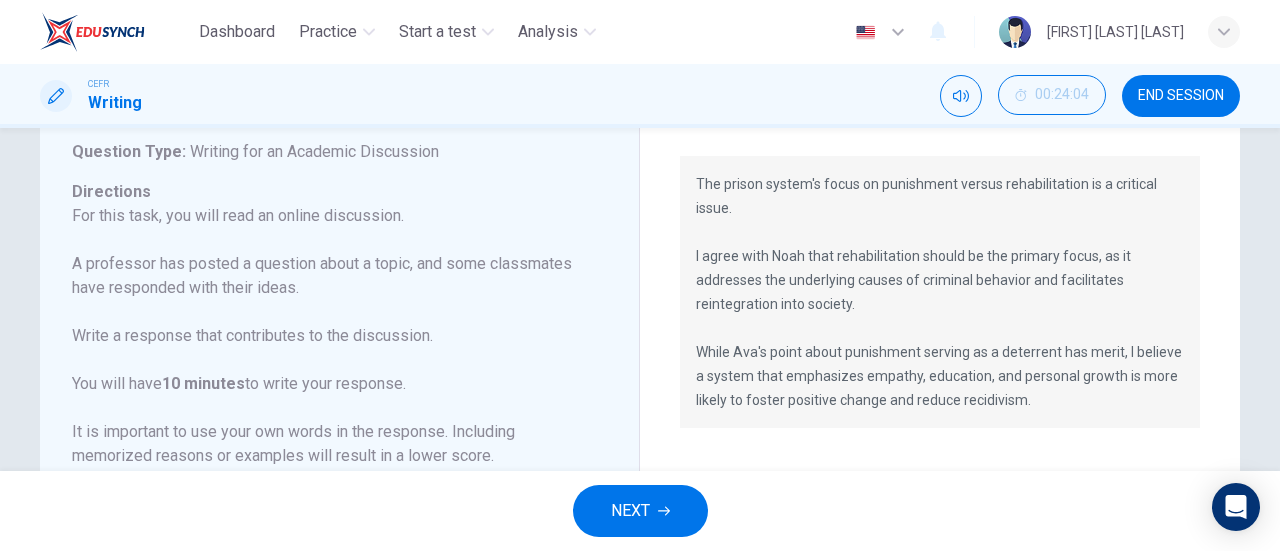 scroll, scrollTop: 119, scrollLeft: 0, axis: vertical 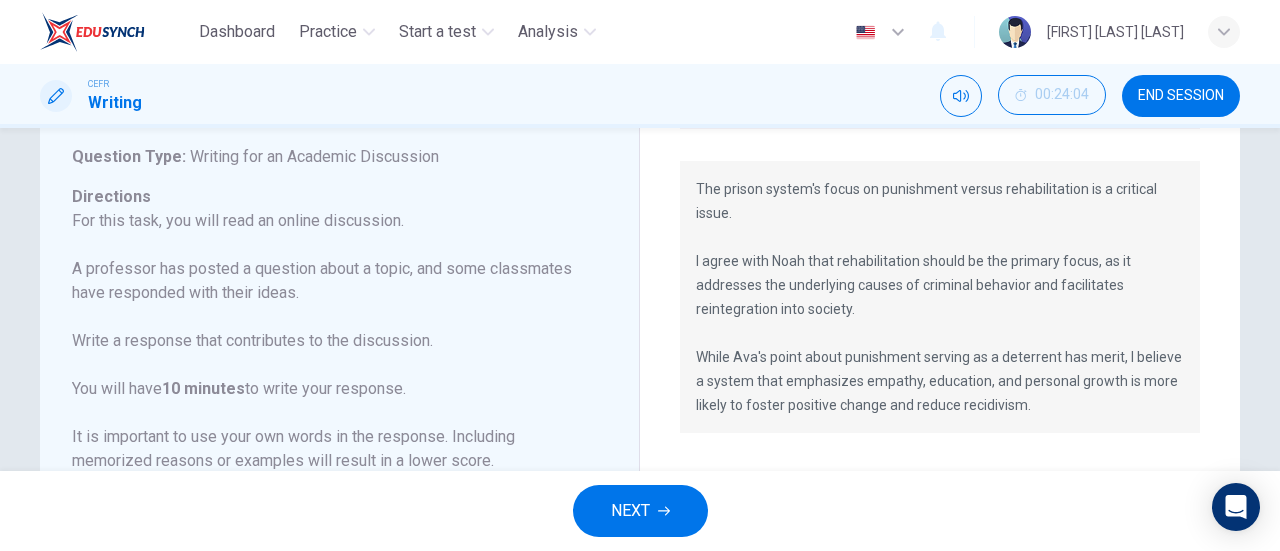 drag, startPoint x: 648, startPoint y: 259, endPoint x: 732, endPoint y: 311, distance: 98.79271 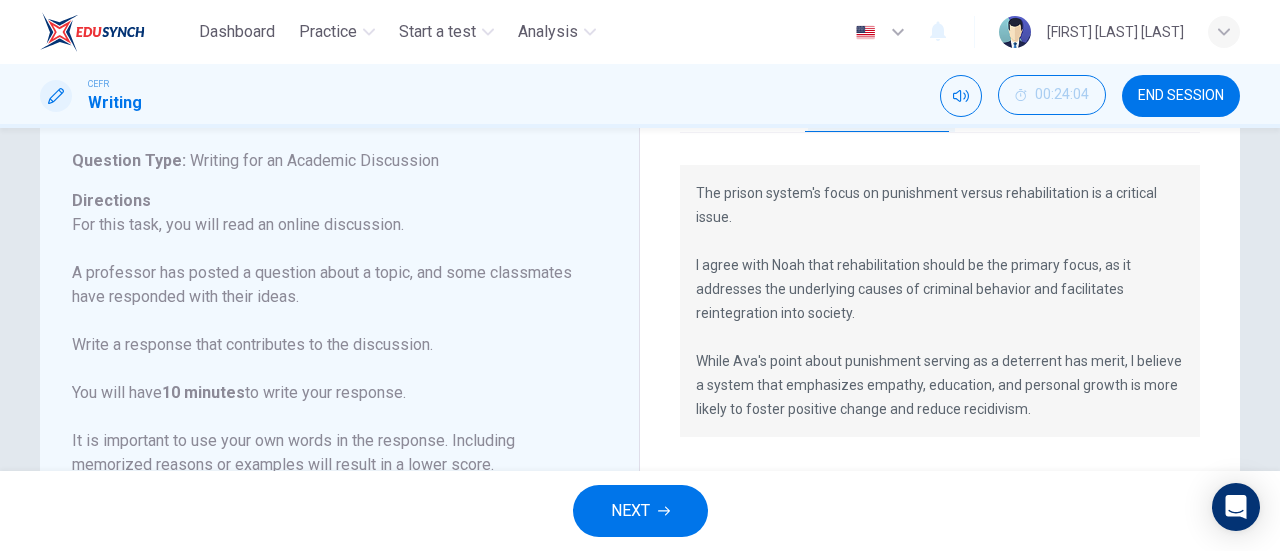 scroll, scrollTop: 116, scrollLeft: 0, axis: vertical 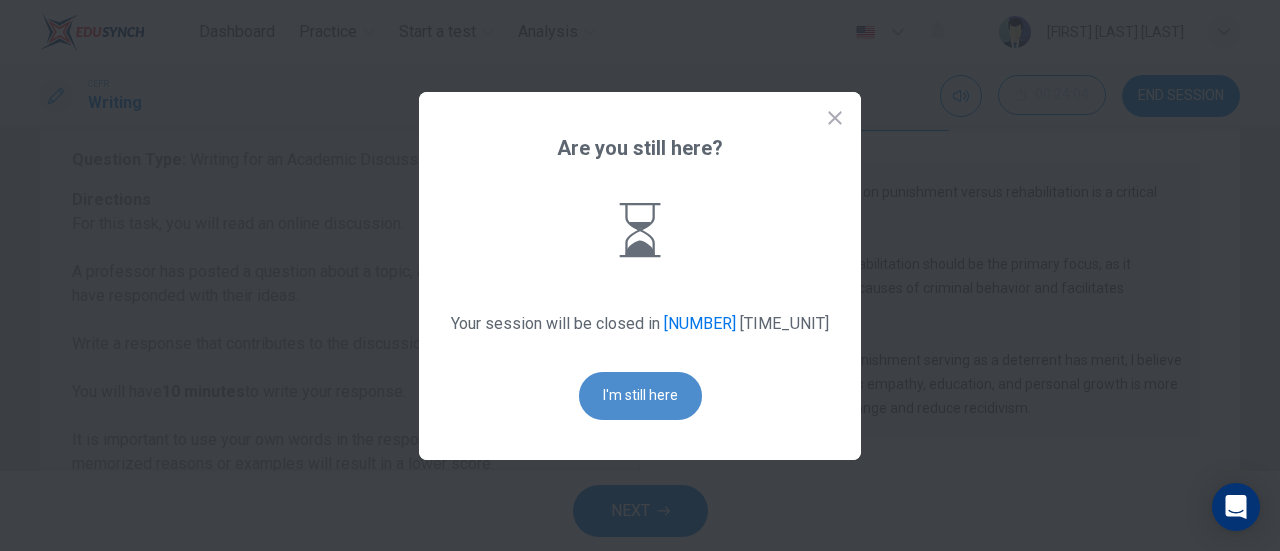 click on "I'm still here" at bounding box center [640, 396] 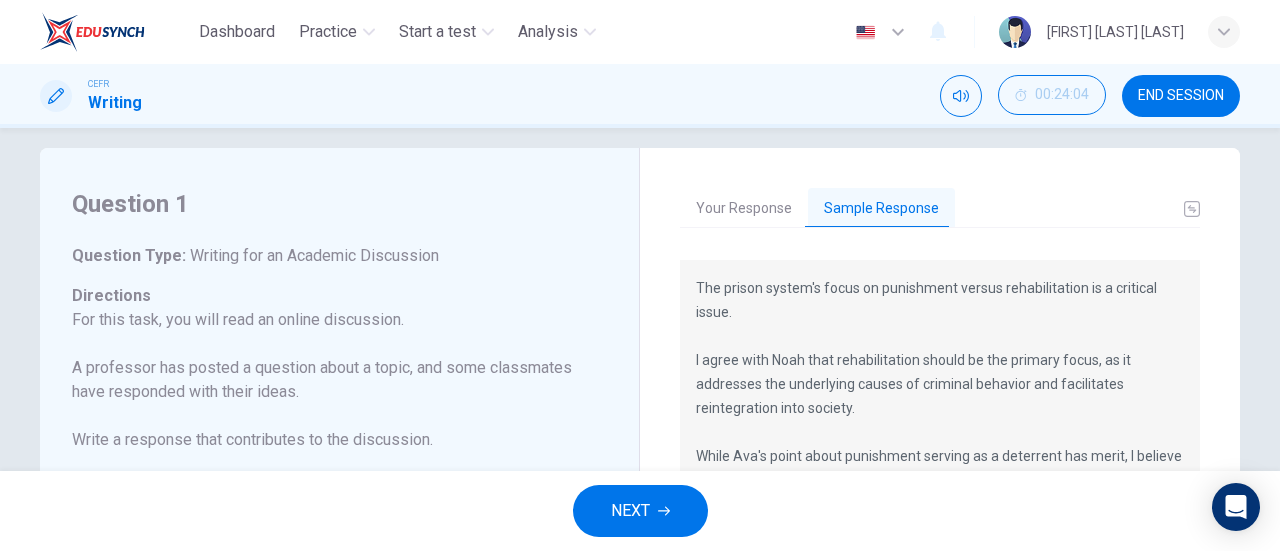 scroll, scrollTop: 0, scrollLeft: 0, axis: both 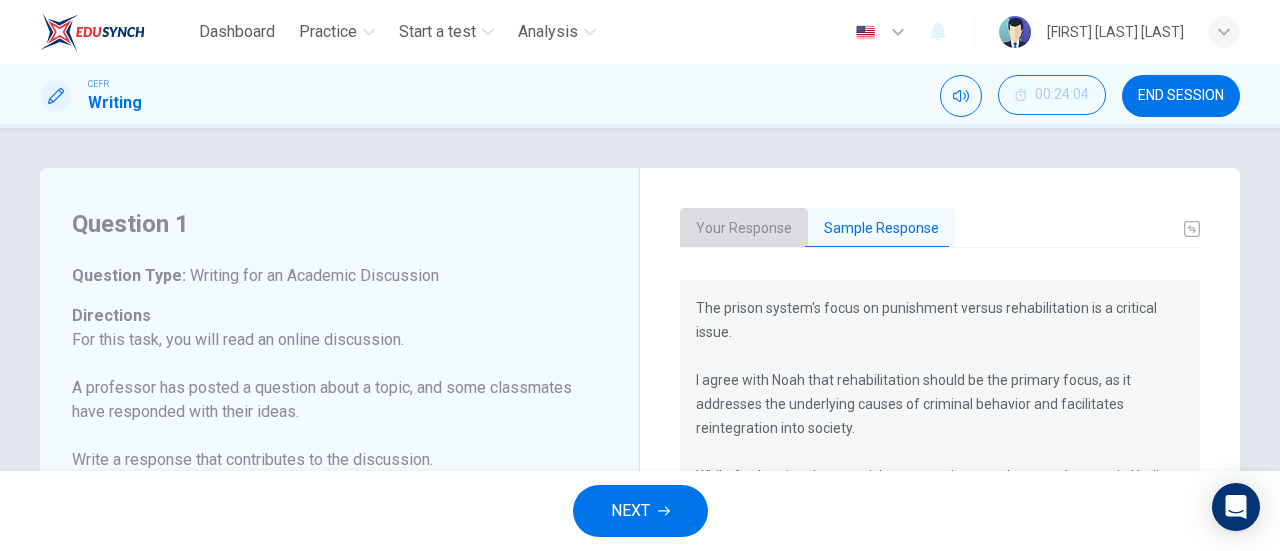 click on "Your Response" at bounding box center (744, 229) 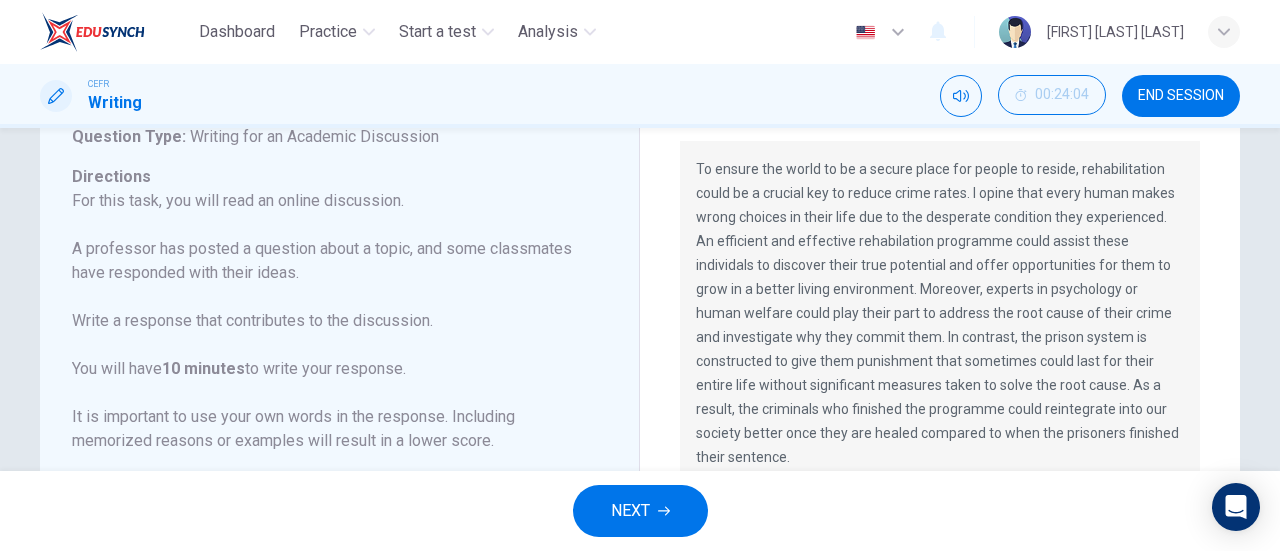scroll, scrollTop: 136, scrollLeft: 0, axis: vertical 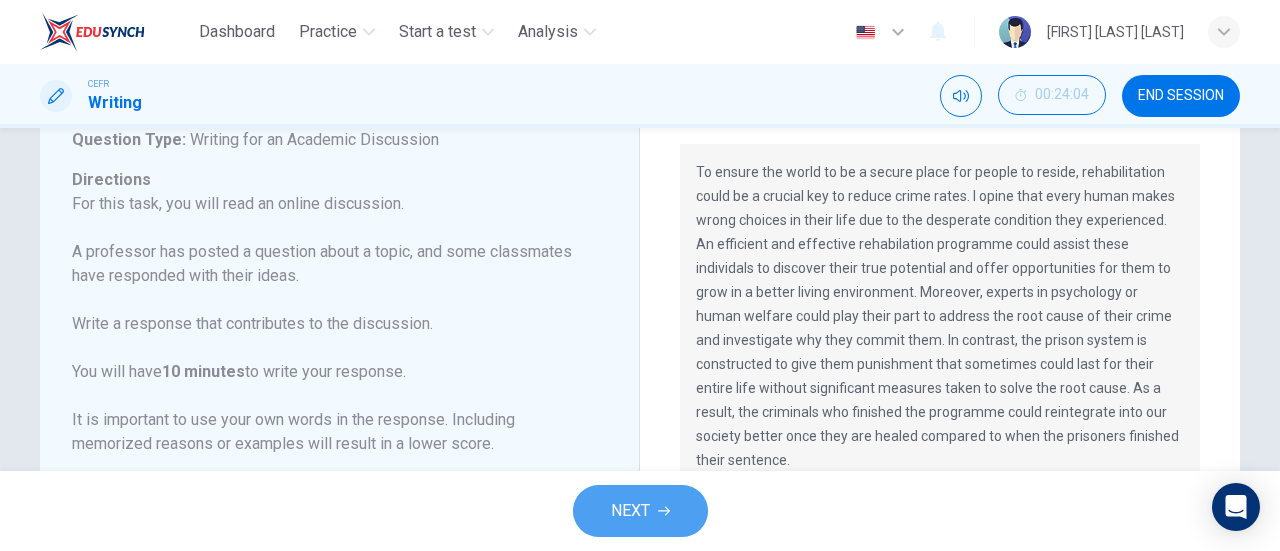 click on "NEXT" at bounding box center [630, 511] 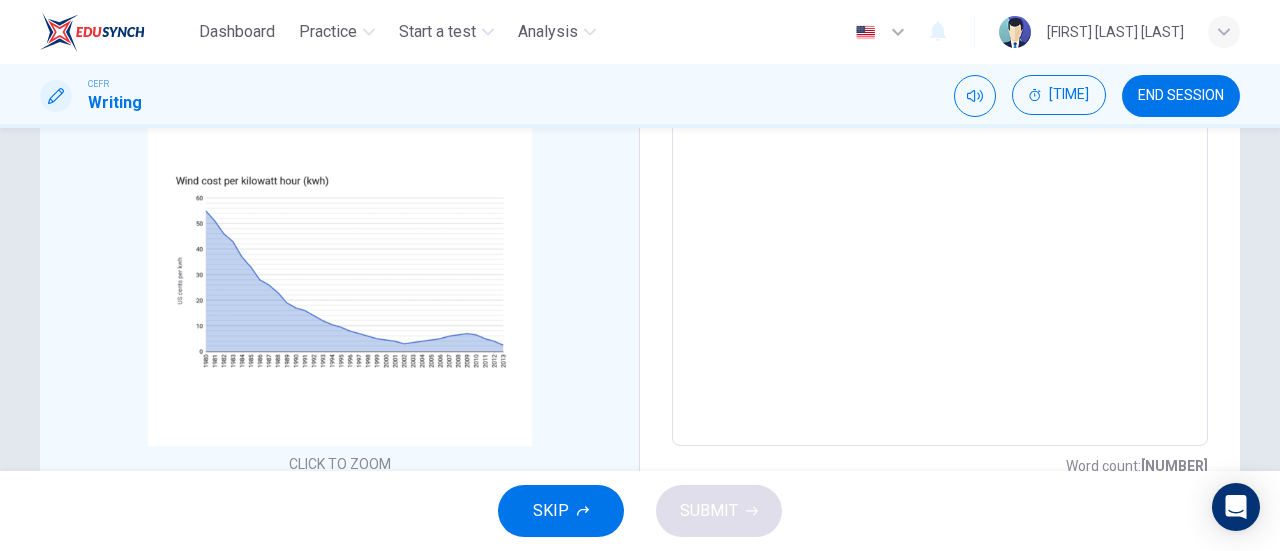 scroll, scrollTop: 382, scrollLeft: 0, axis: vertical 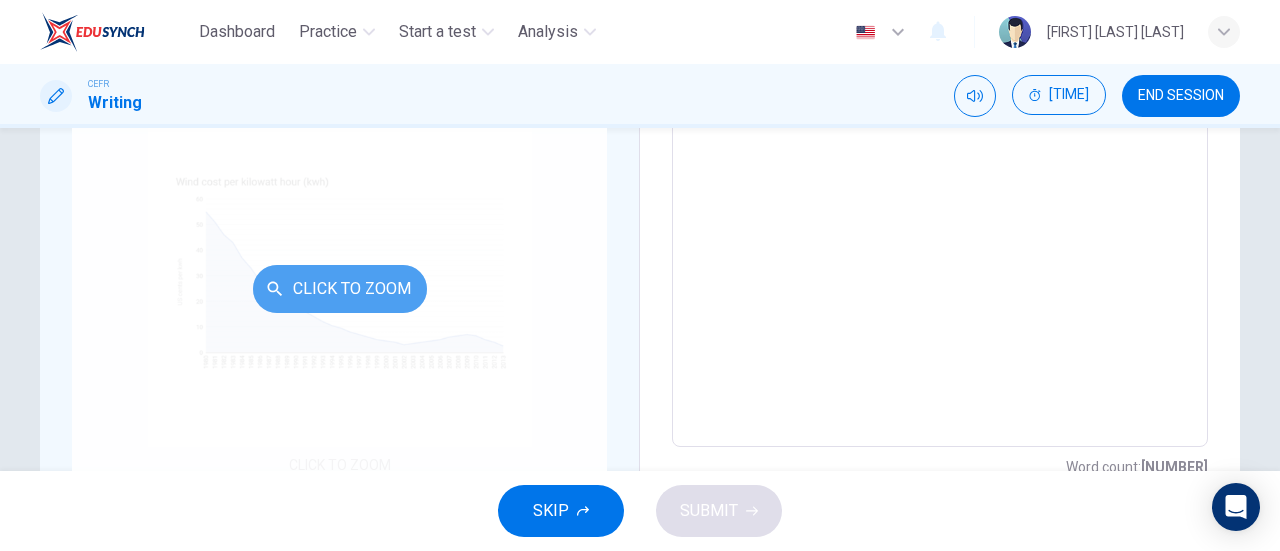 click on "Click to Zoom" at bounding box center [340, 289] 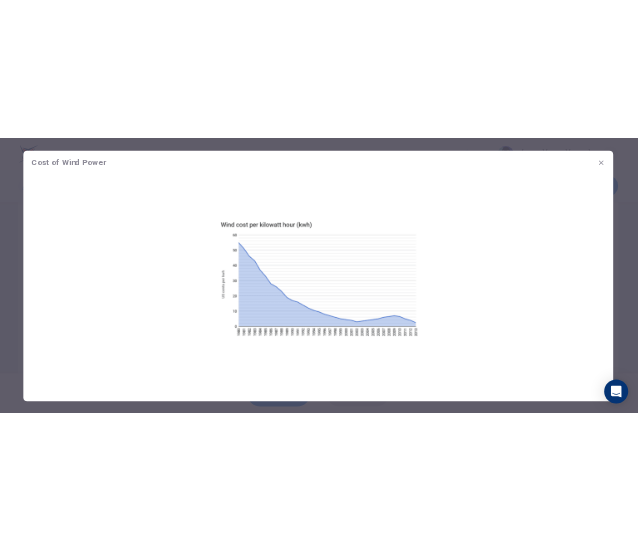 scroll, scrollTop: 0, scrollLeft: 0, axis: both 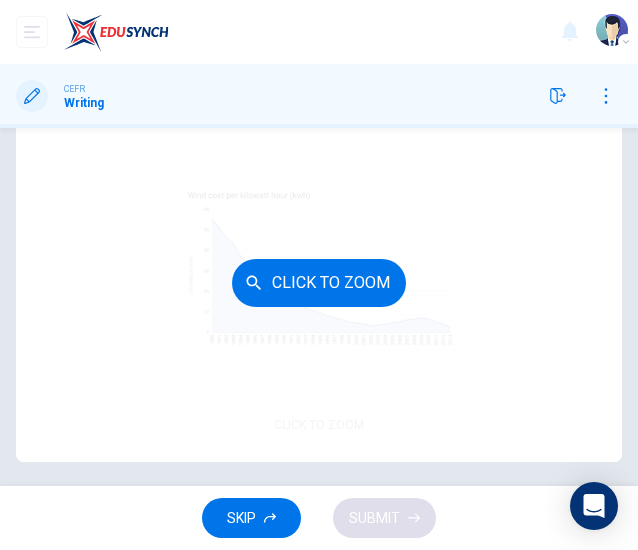 click on "Click to Zoom" at bounding box center (319, 283) 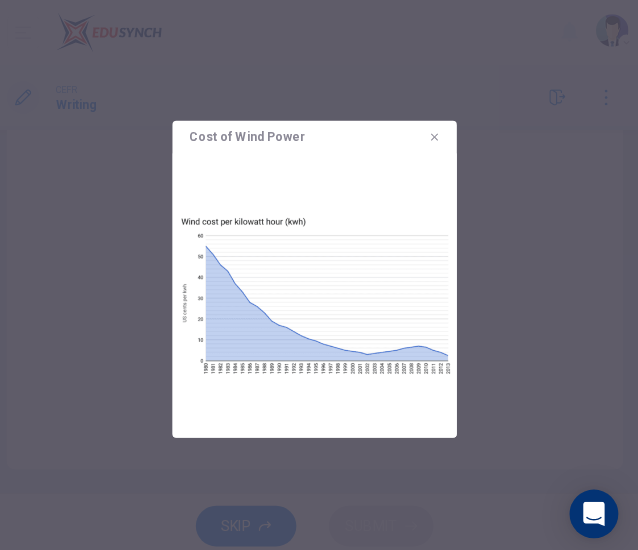 scroll, scrollTop: 0, scrollLeft: 0, axis: both 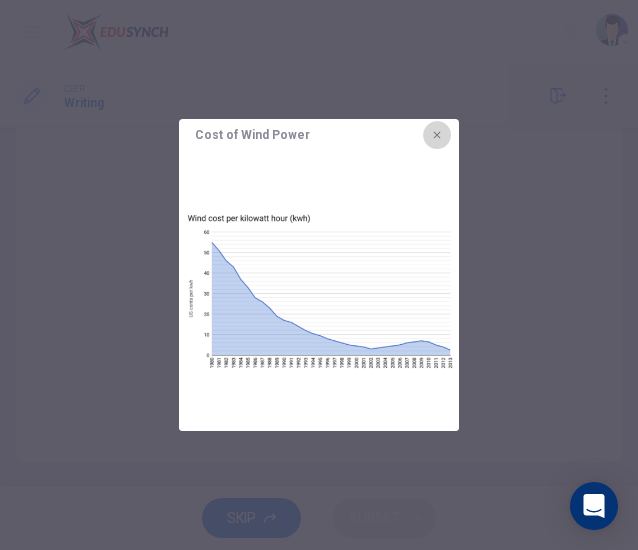 click at bounding box center (437, 135) 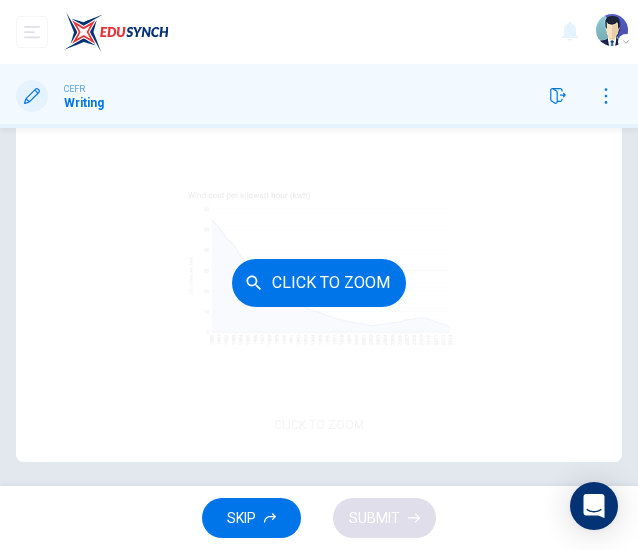 scroll, scrollTop: 0, scrollLeft: 0, axis: both 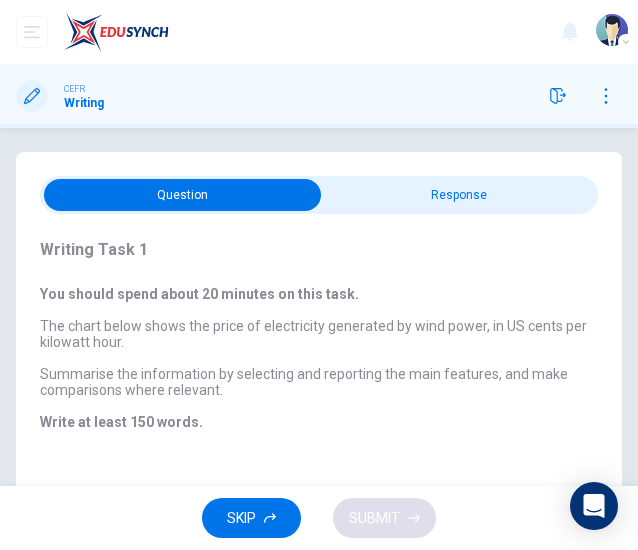 click at bounding box center [182, 195] 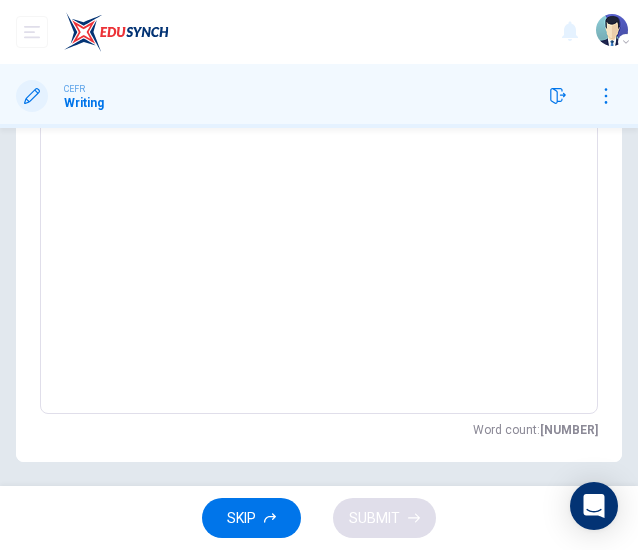 scroll, scrollTop: 0, scrollLeft: 0, axis: both 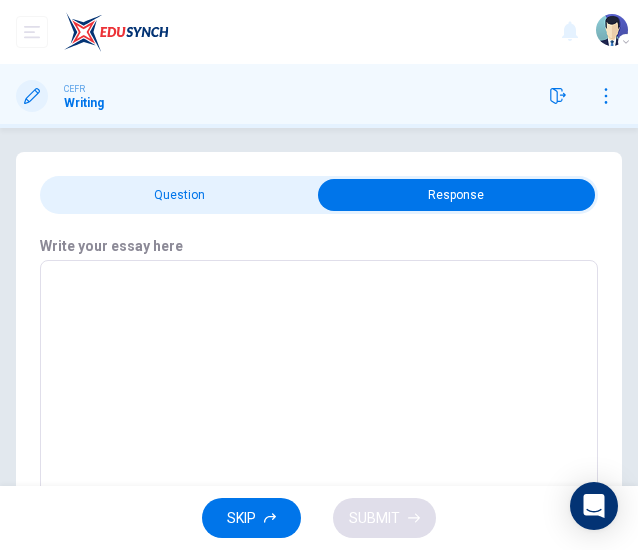 click at bounding box center [456, 195] 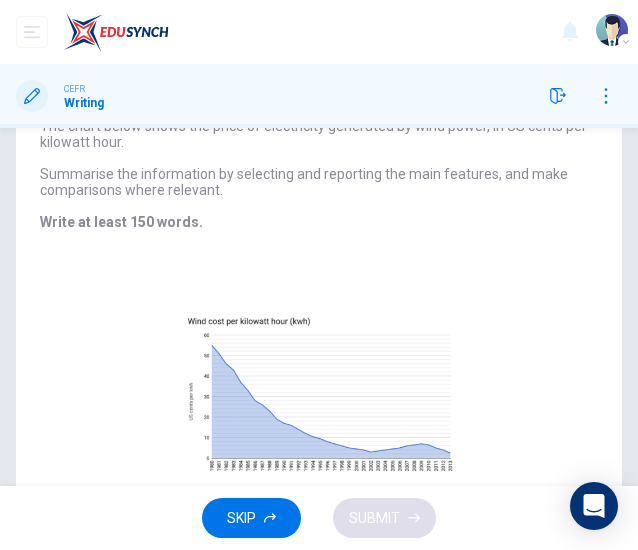 scroll, scrollTop: 201, scrollLeft: 0, axis: vertical 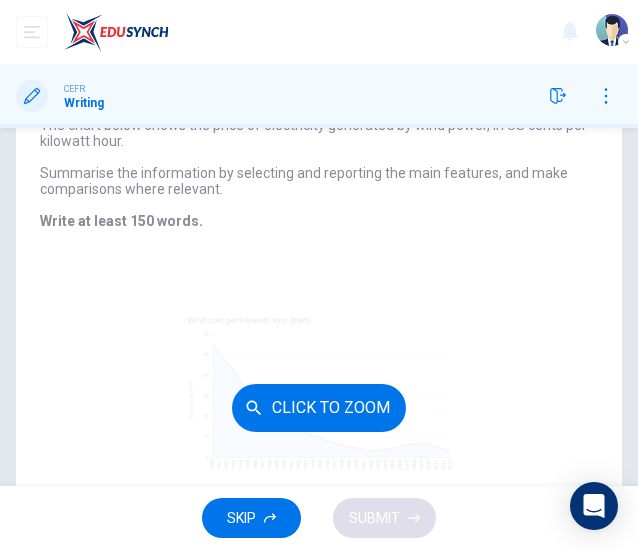 click on "Click to Zoom" at bounding box center (319, 408) 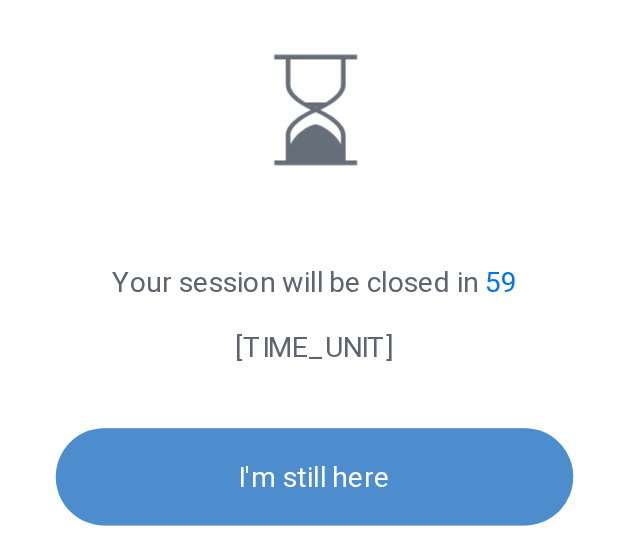 click on "I'm still here" at bounding box center (319, 395) 